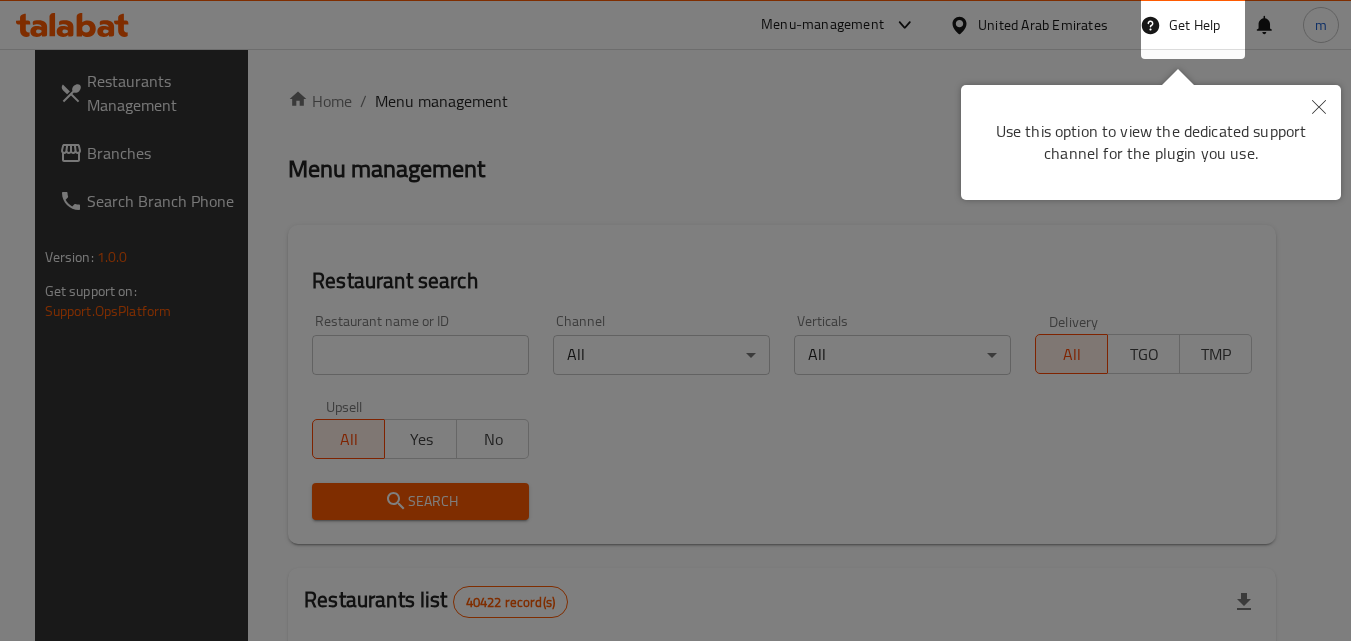 scroll, scrollTop: 0, scrollLeft: 0, axis: both 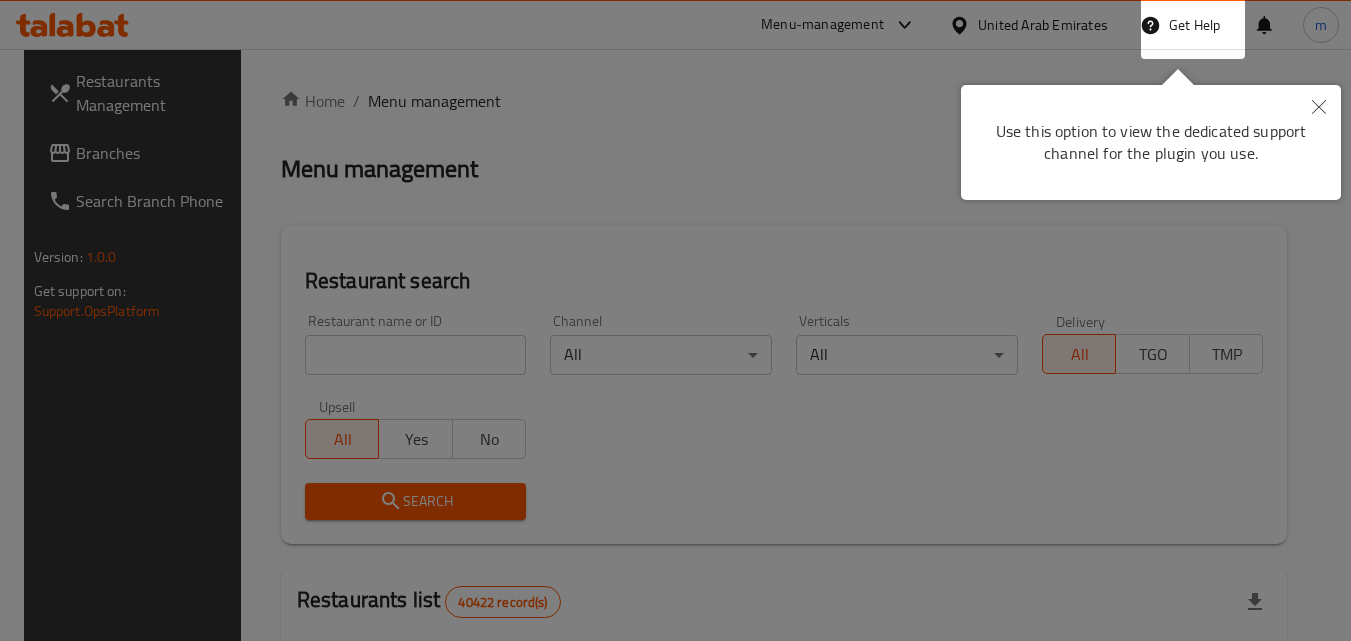 click at bounding box center [675, 320] 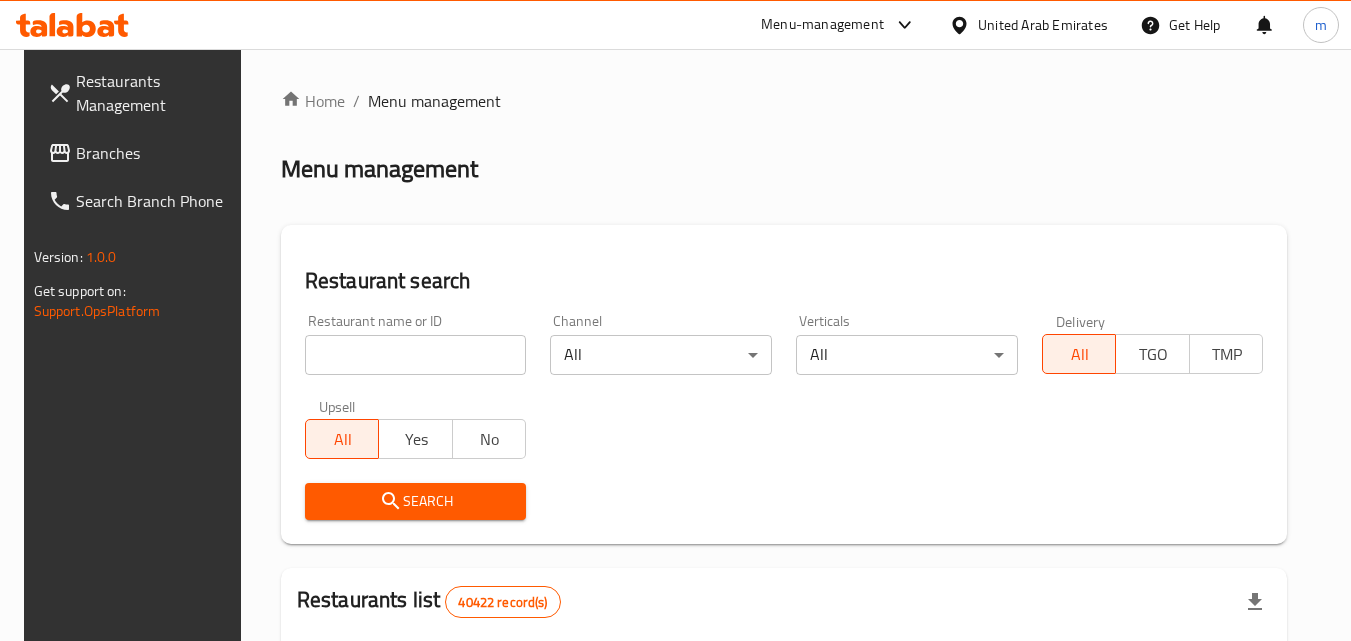 click on "United Arab Emirates" at bounding box center (1043, 25) 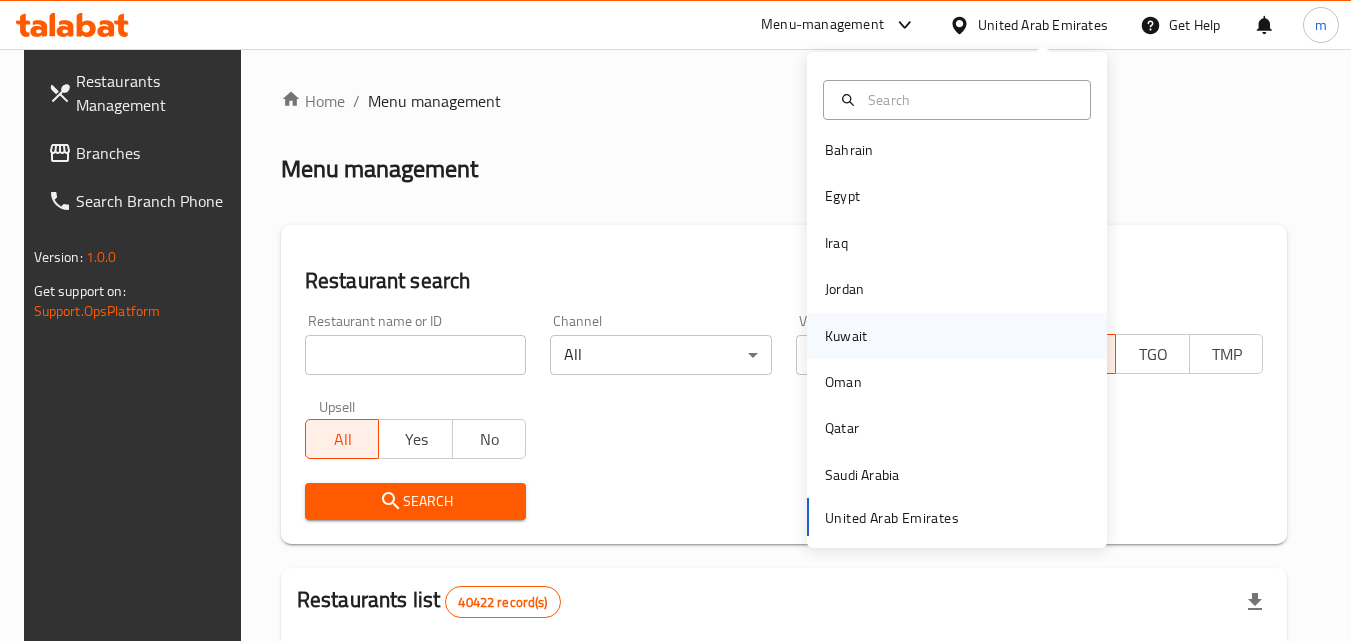scroll, scrollTop: 11, scrollLeft: 0, axis: vertical 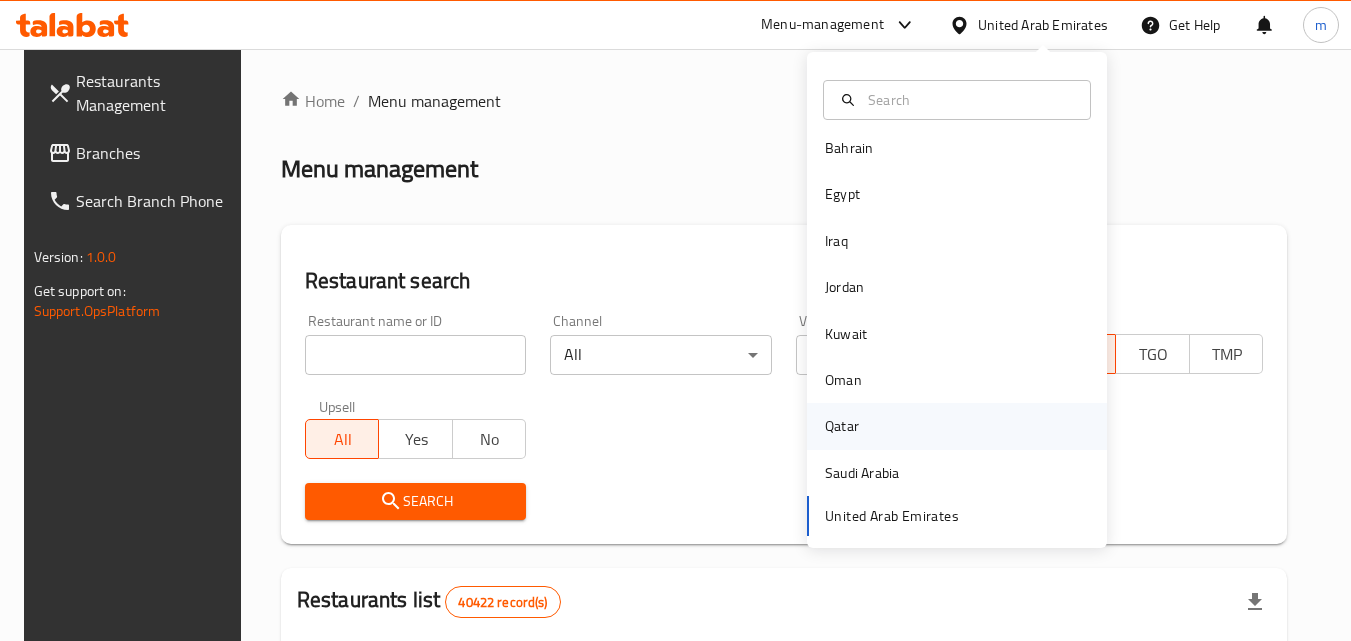 click on "Qatar" at bounding box center [842, 426] 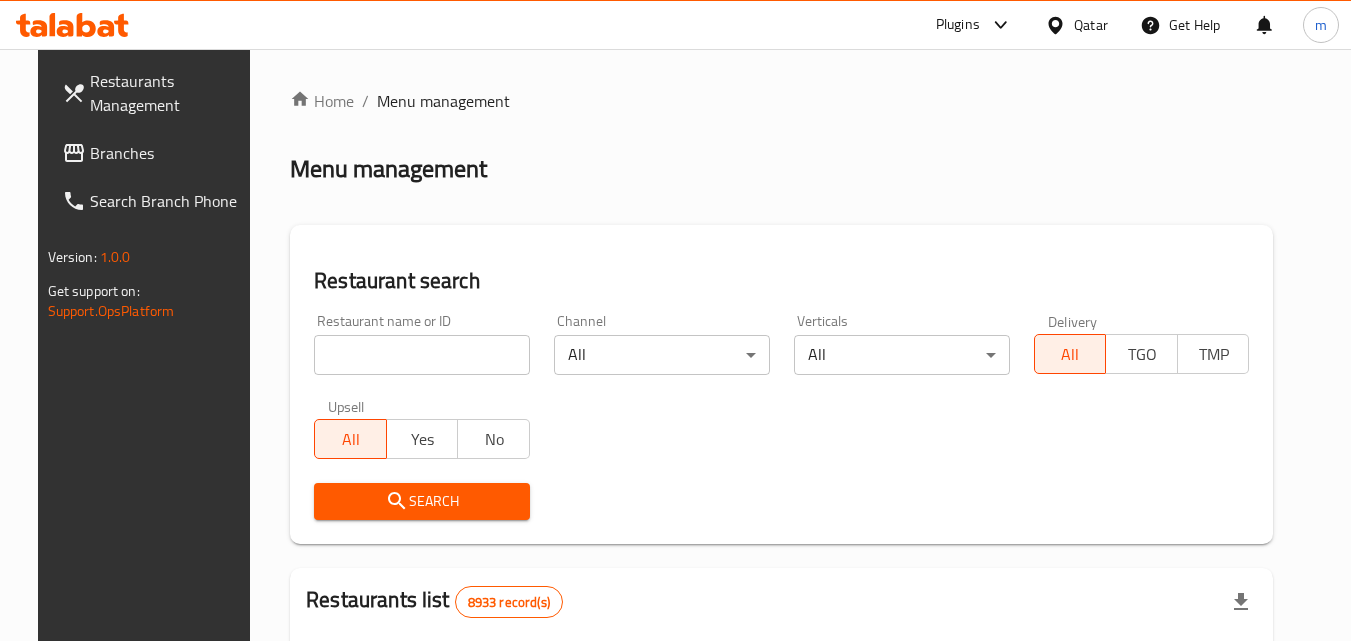 click on "Branches" at bounding box center (169, 153) 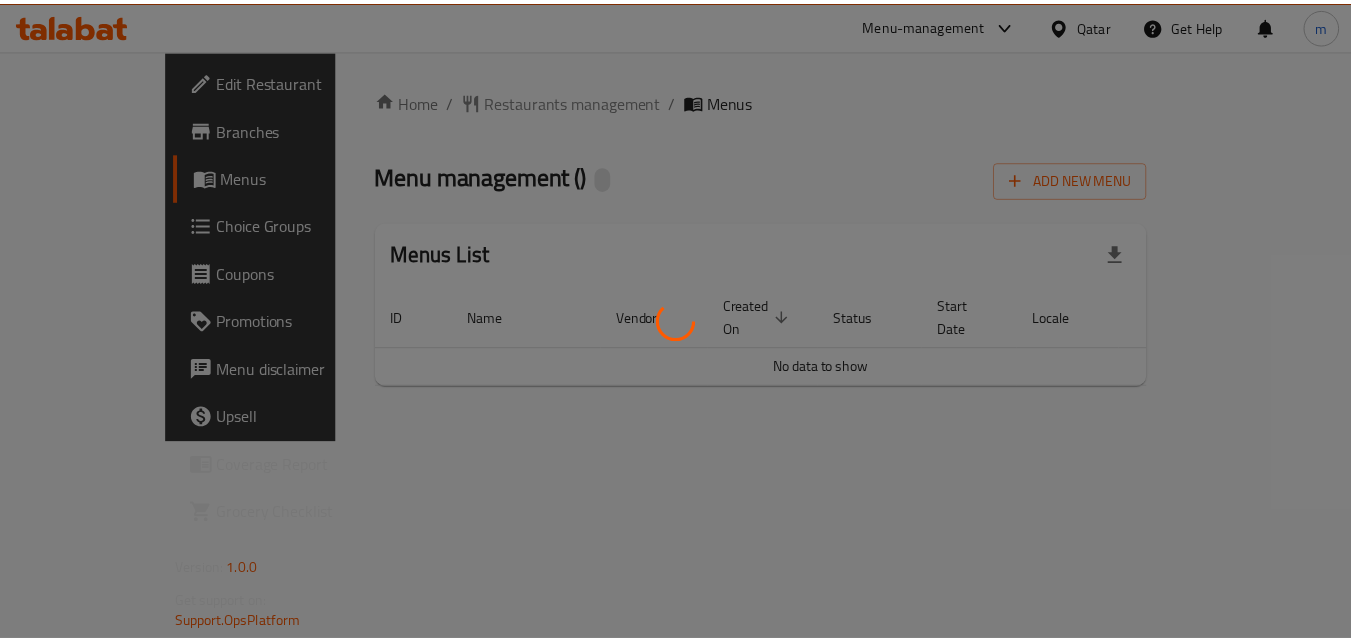 scroll, scrollTop: 0, scrollLeft: 0, axis: both 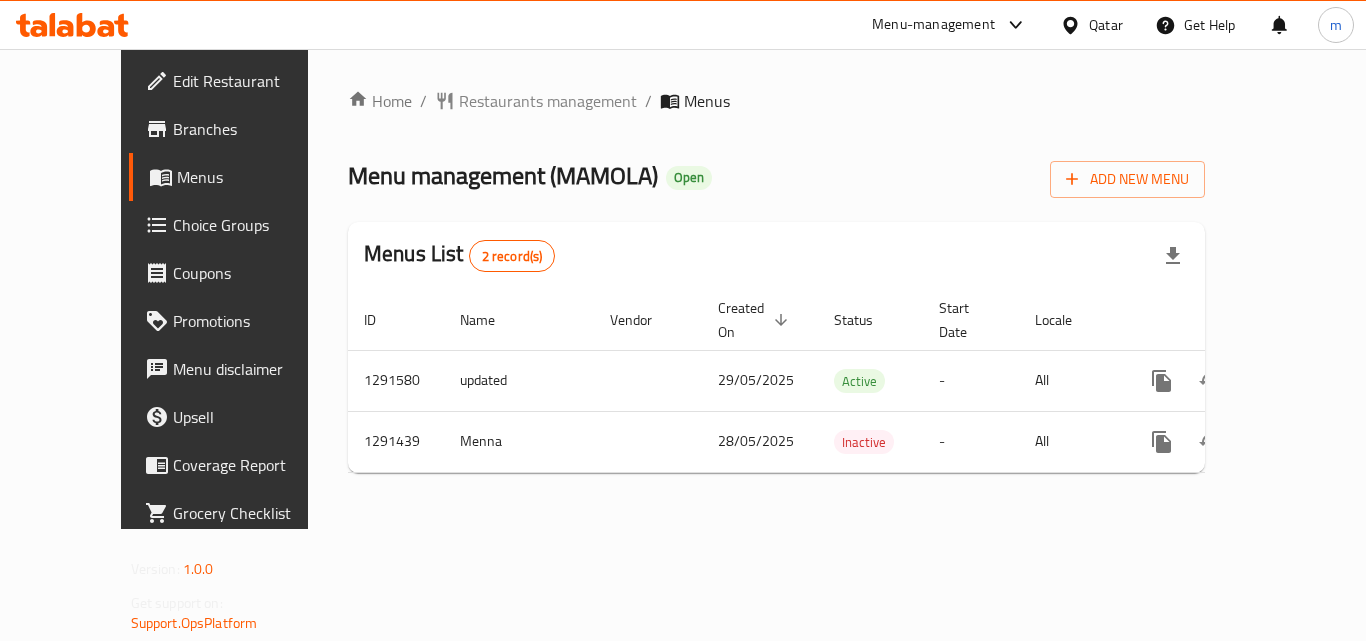 click on "Qatar" at bounding box center [1106, 25] 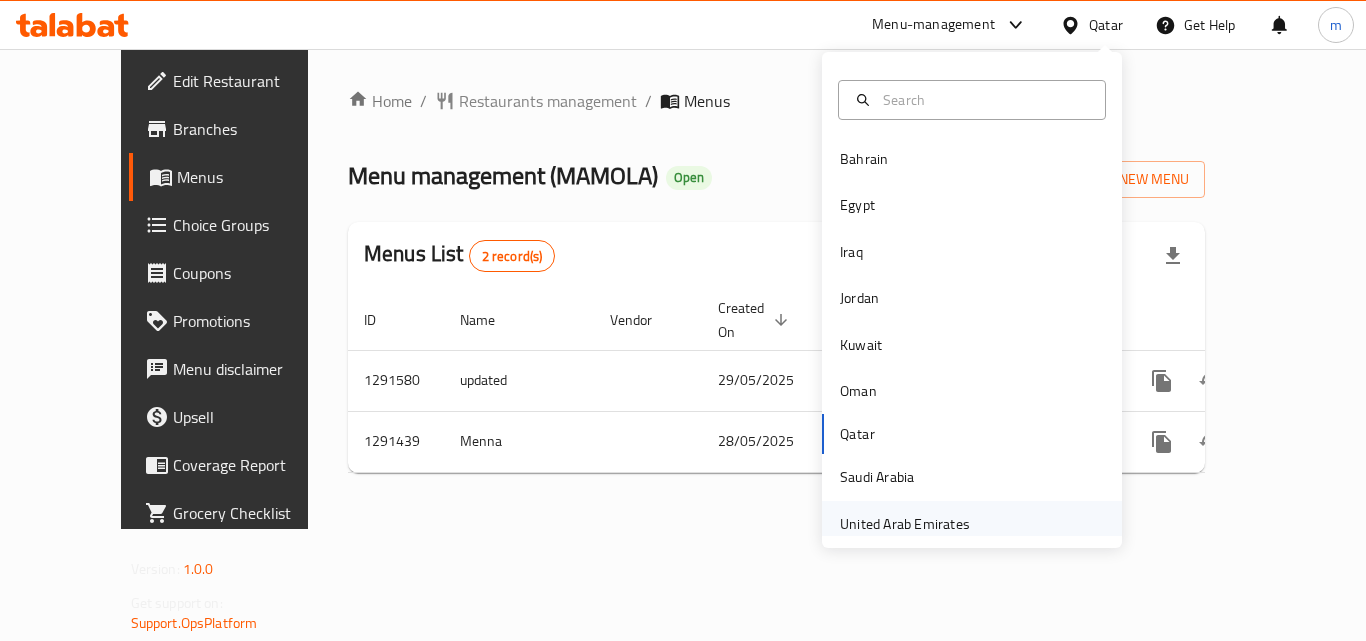 click on "United Arab Emirates" at bounding box center [972, 524] 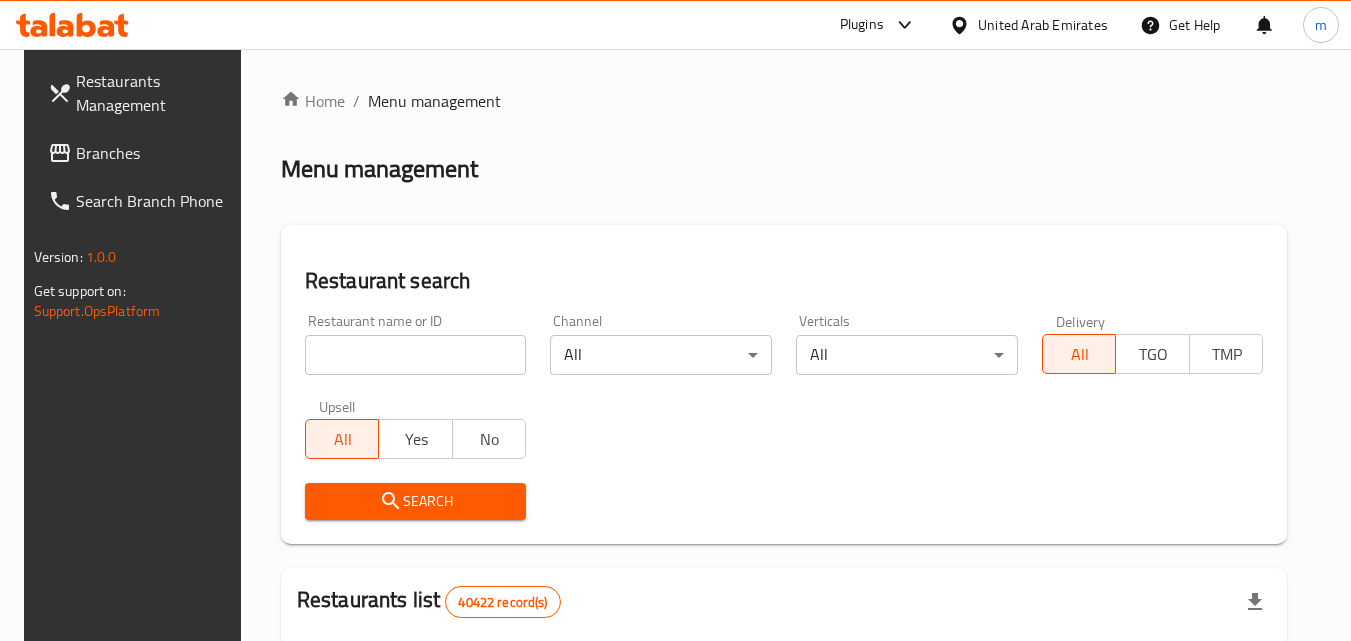 click on "Branches" at bounding box center (155, 153) 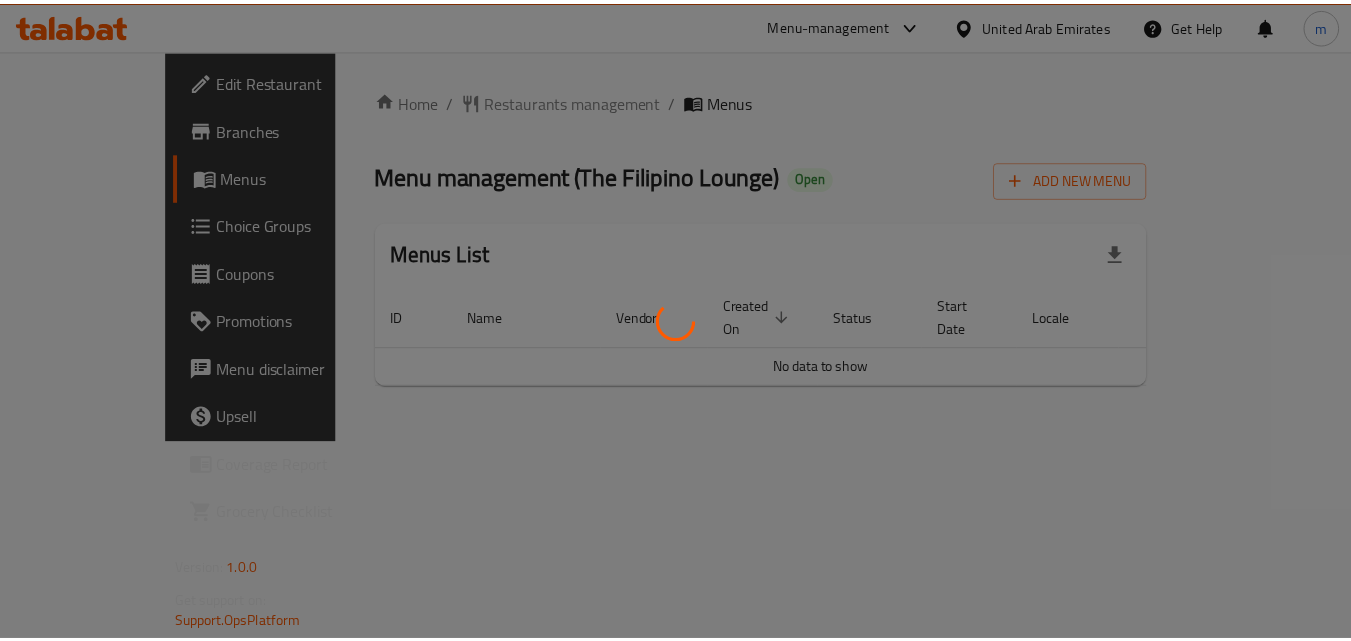 scroll, scrollTop: 0, scrollLeft: 0, axis: both 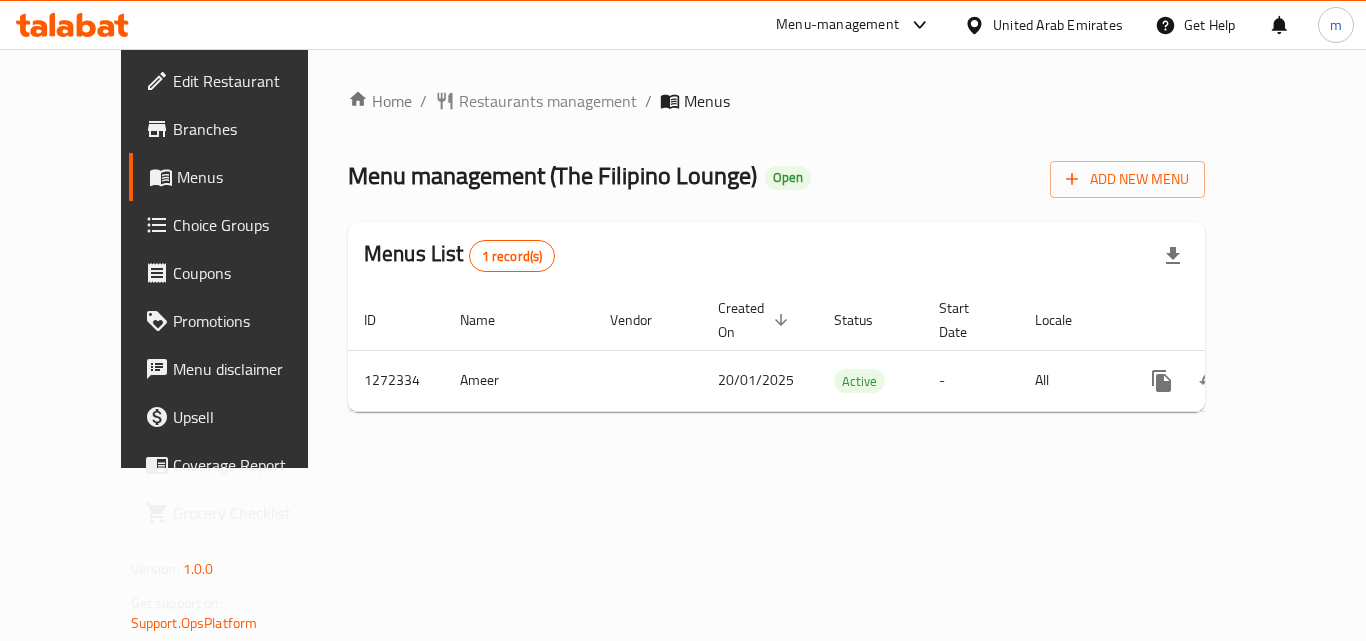 click at bounding box center (978, 25) 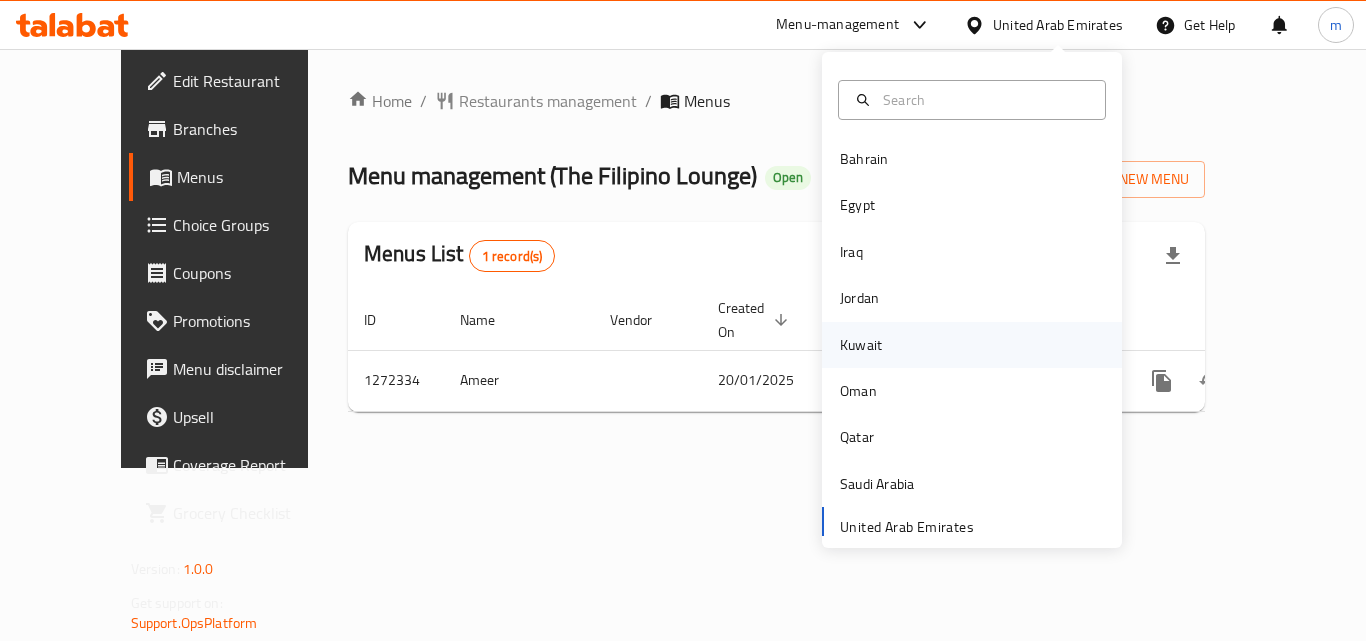 click on "Kuwait" at bounding box center [861, 345] 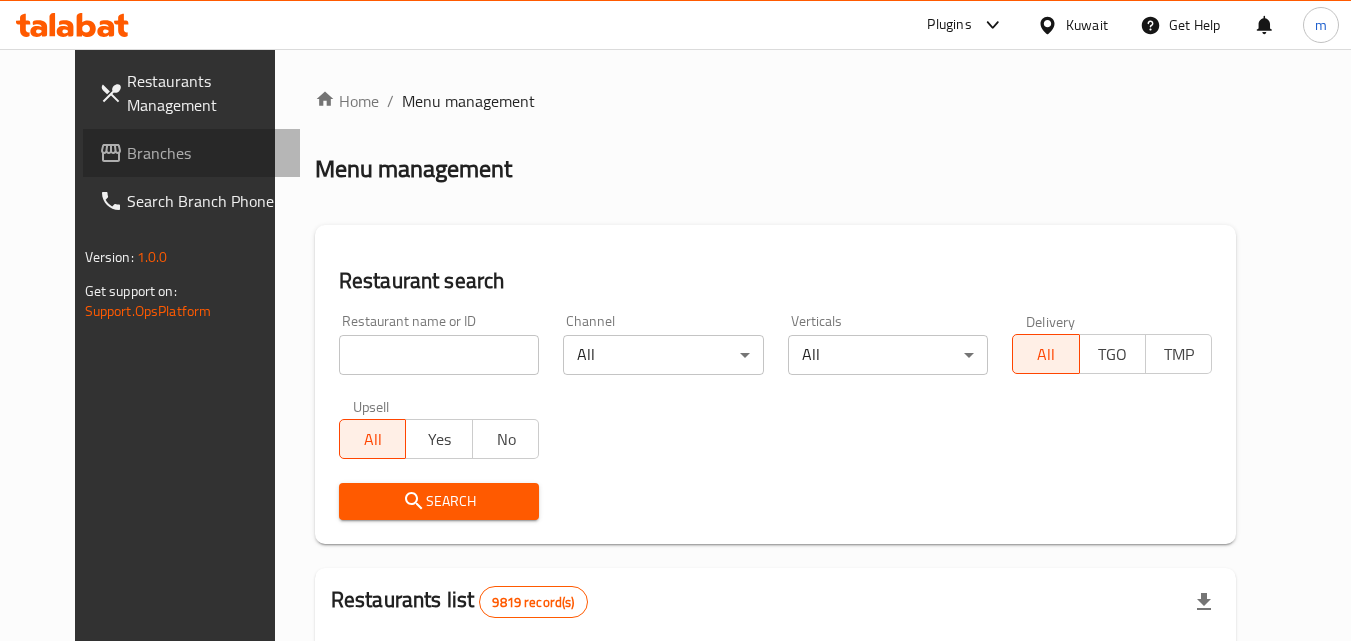 click at bounding box center [113, 153] 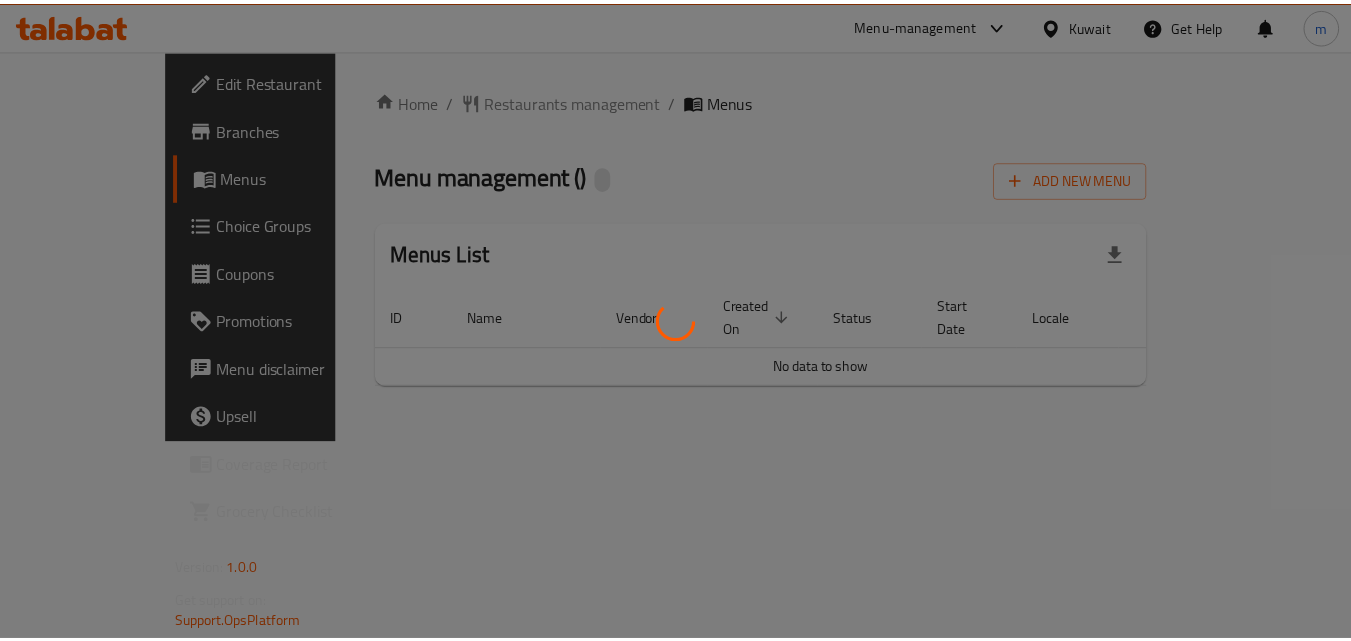 scroll, scrollTop: 0, scrollLeft: 0, axis: both 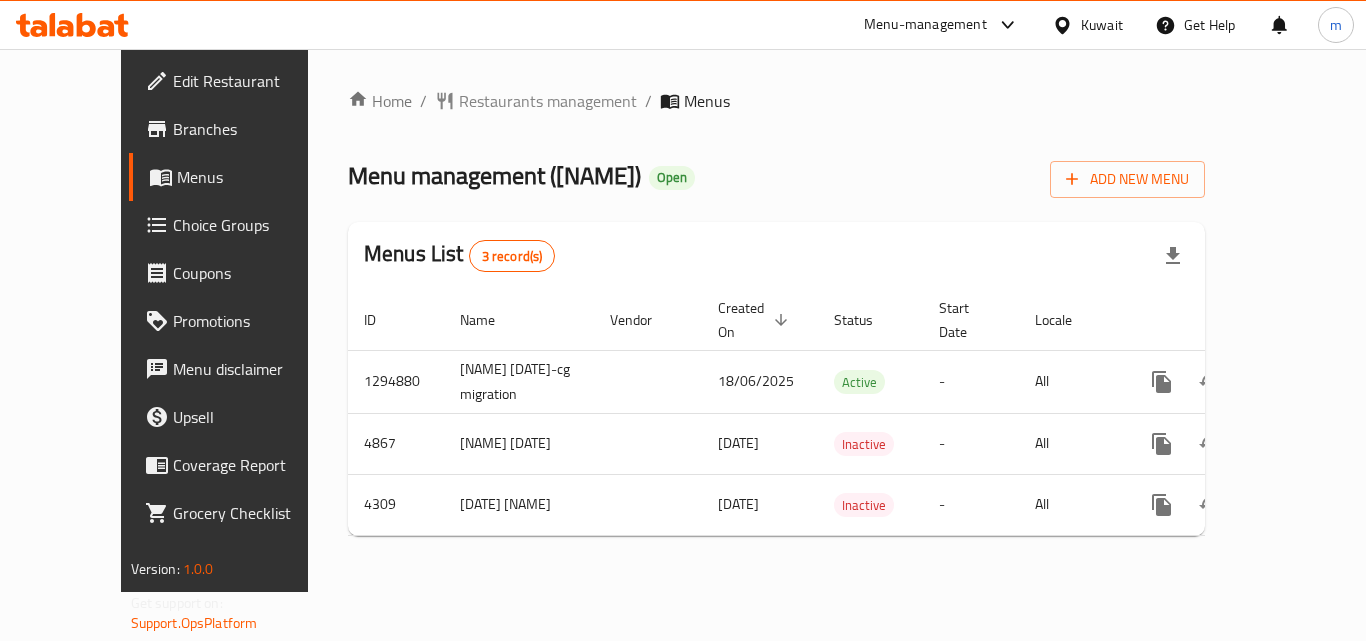 click on "Kuwait" at bounding box center [1102, 25] 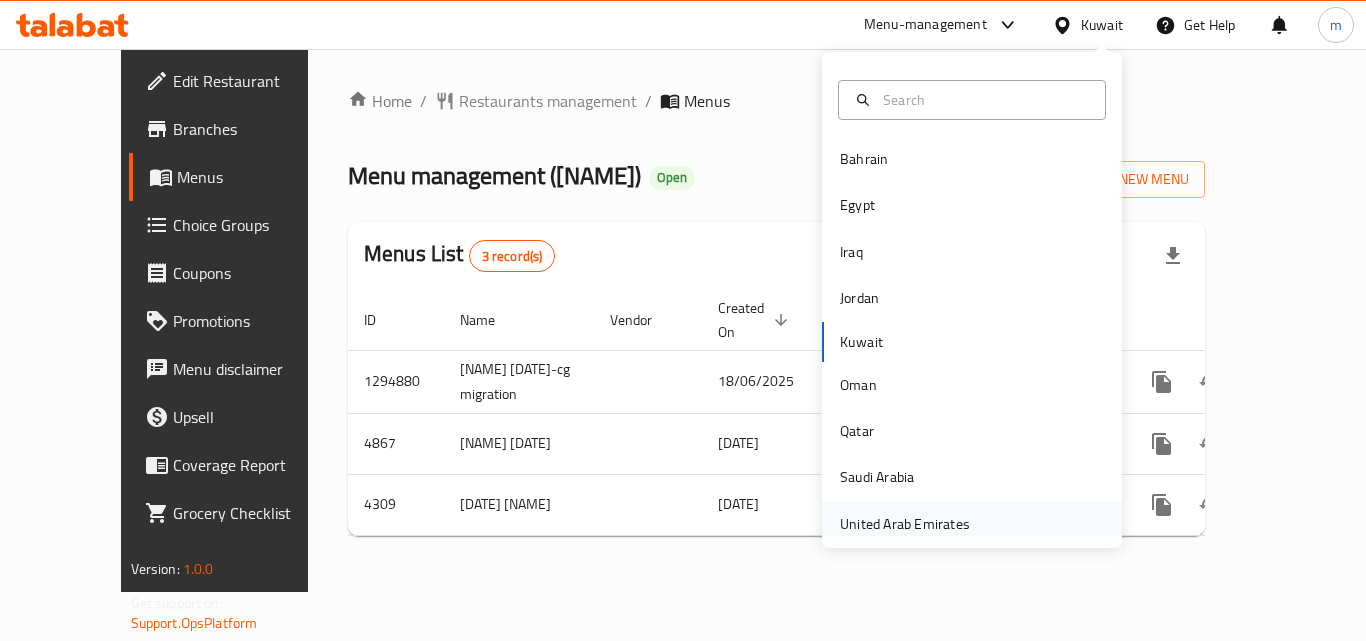 click on "United Arab Emirates" at bounding box center (905, 524) 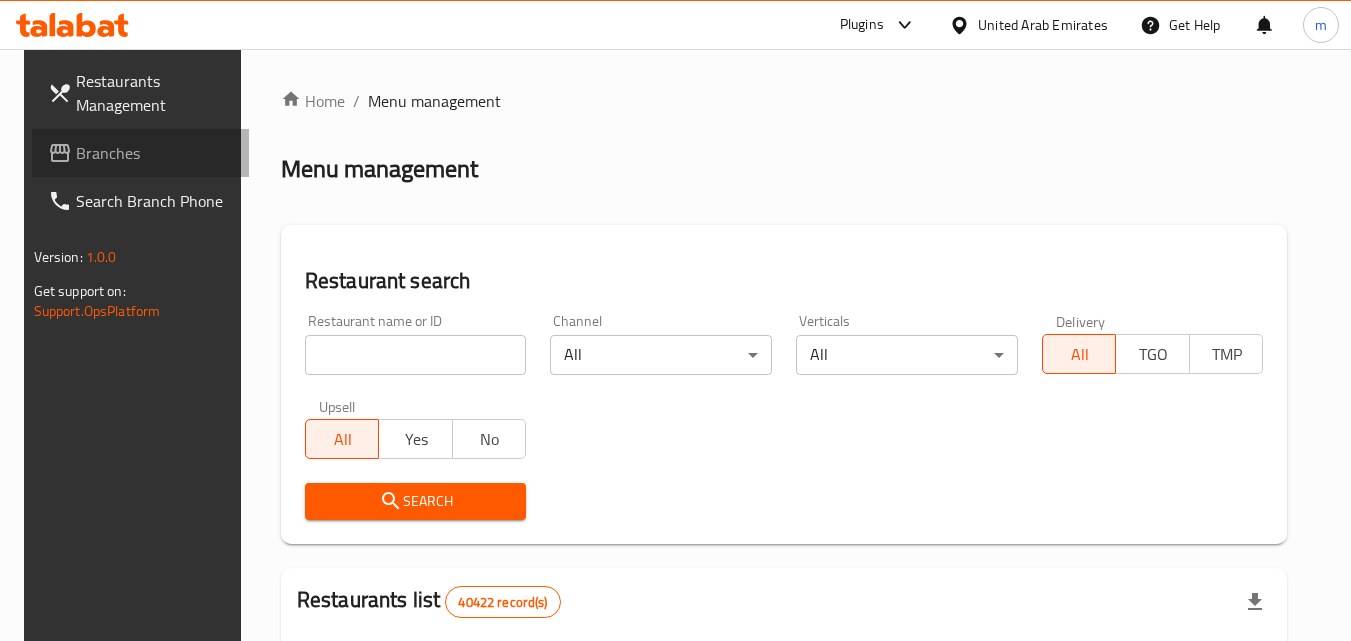 click on "Branches" at bounding box center [155, 153] 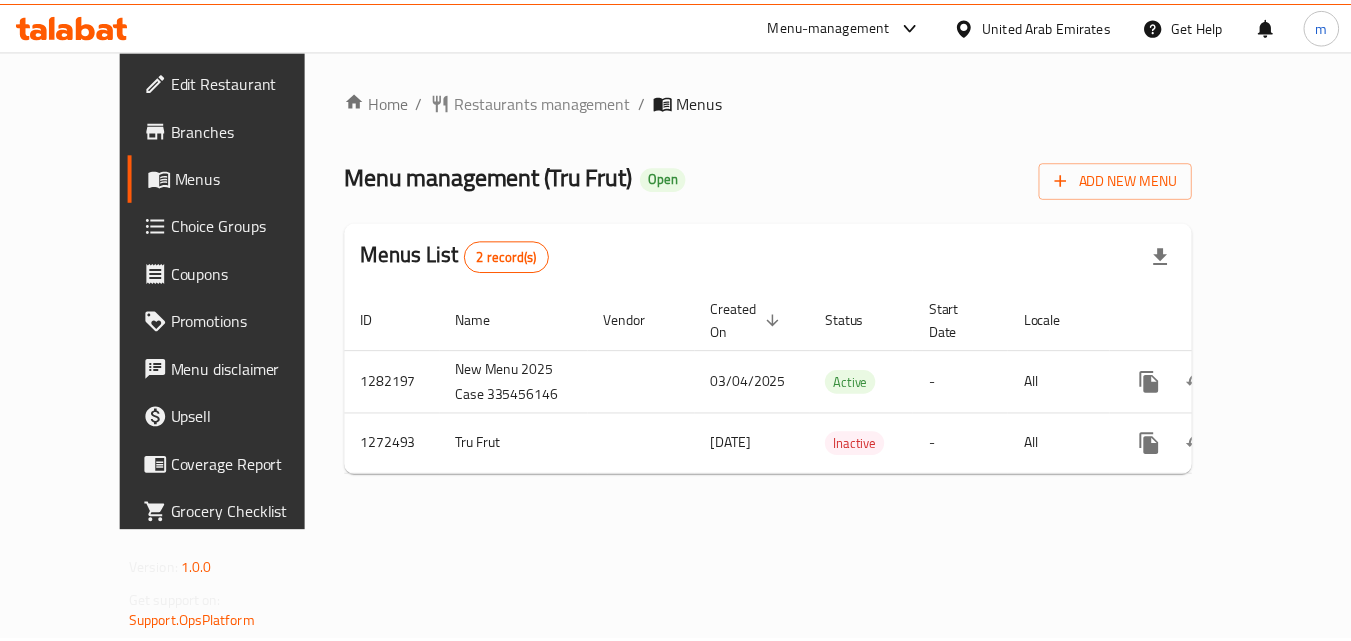 scroll, scrollTop: 0, scrollLeft: 0, axis: both 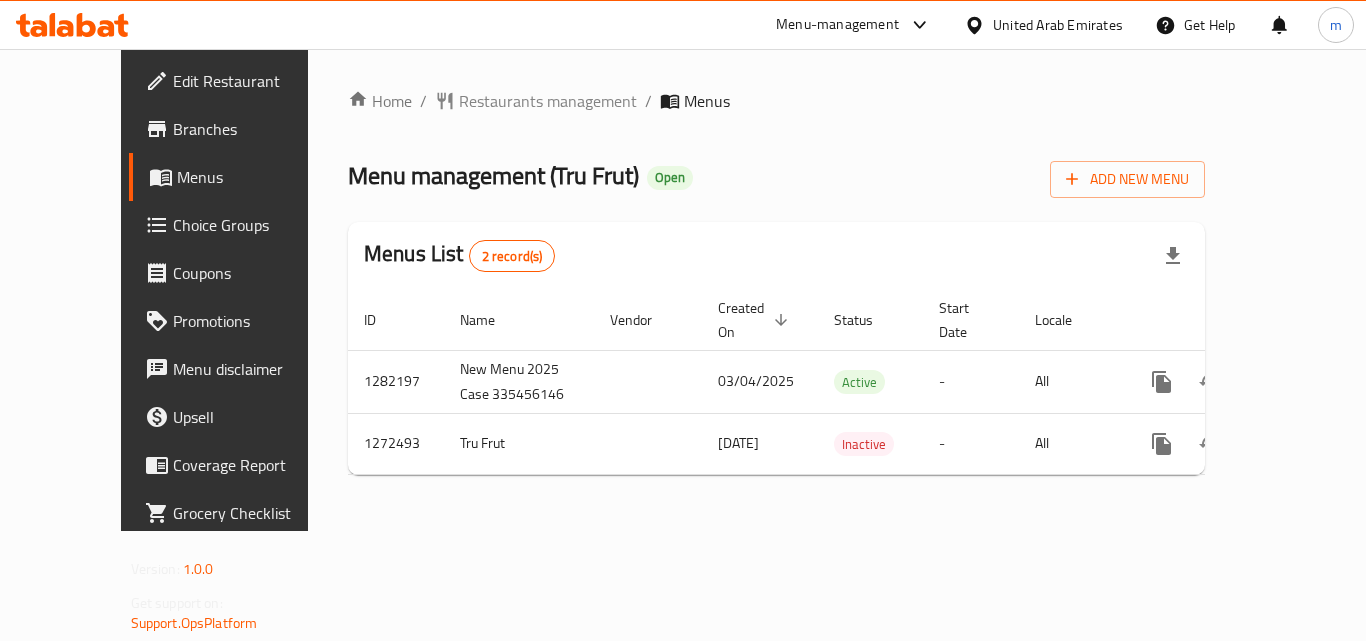 click on "United Arab Emirates" at bounding box center (1043, 25) 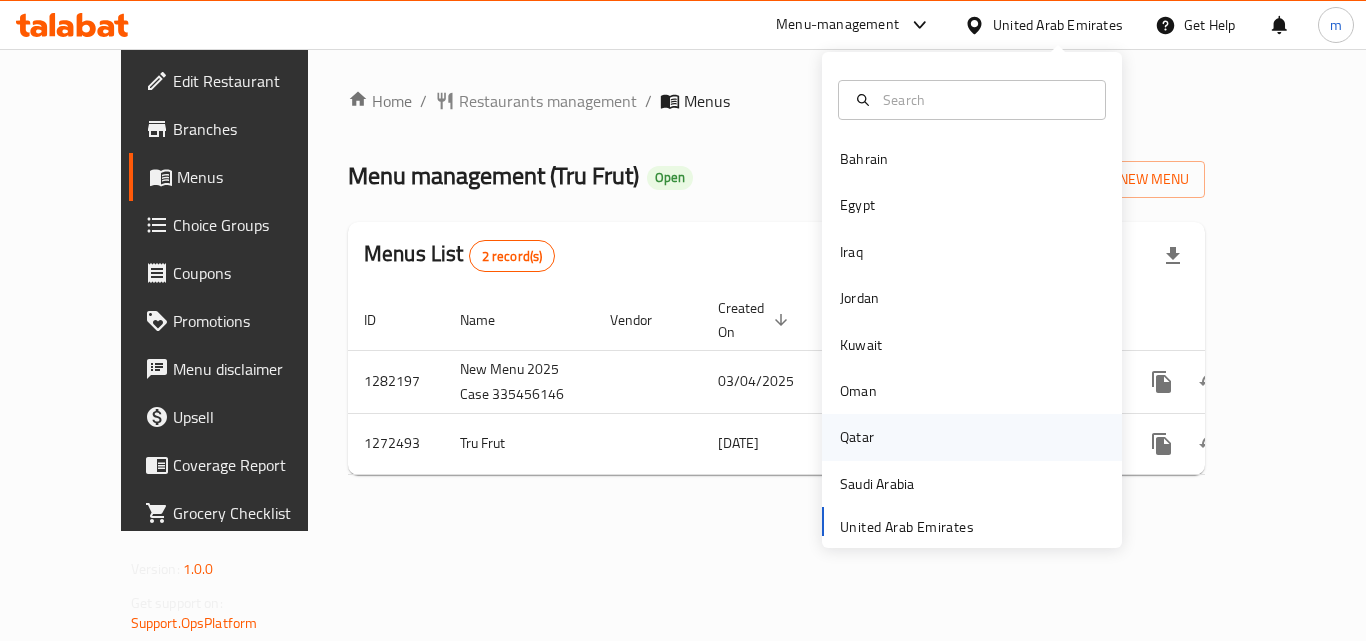 click on "Qatar" at bounding box center [857, 437] 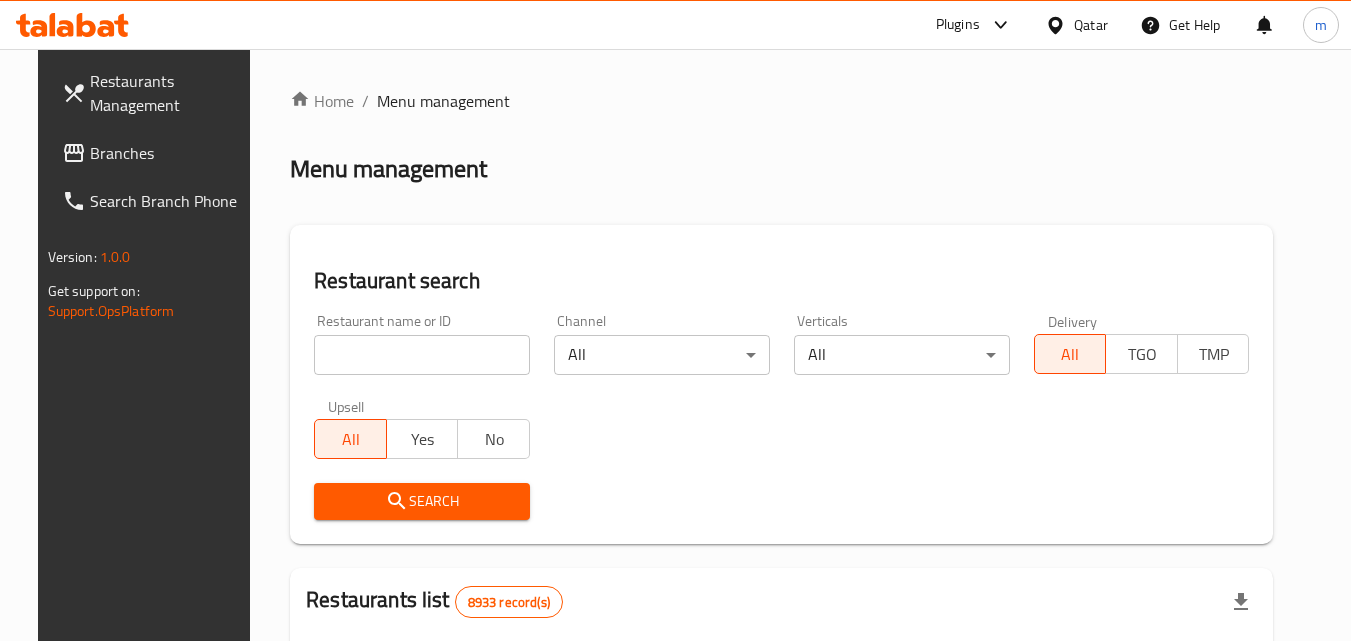 click on "Branches" at bounding box center [169, 153] 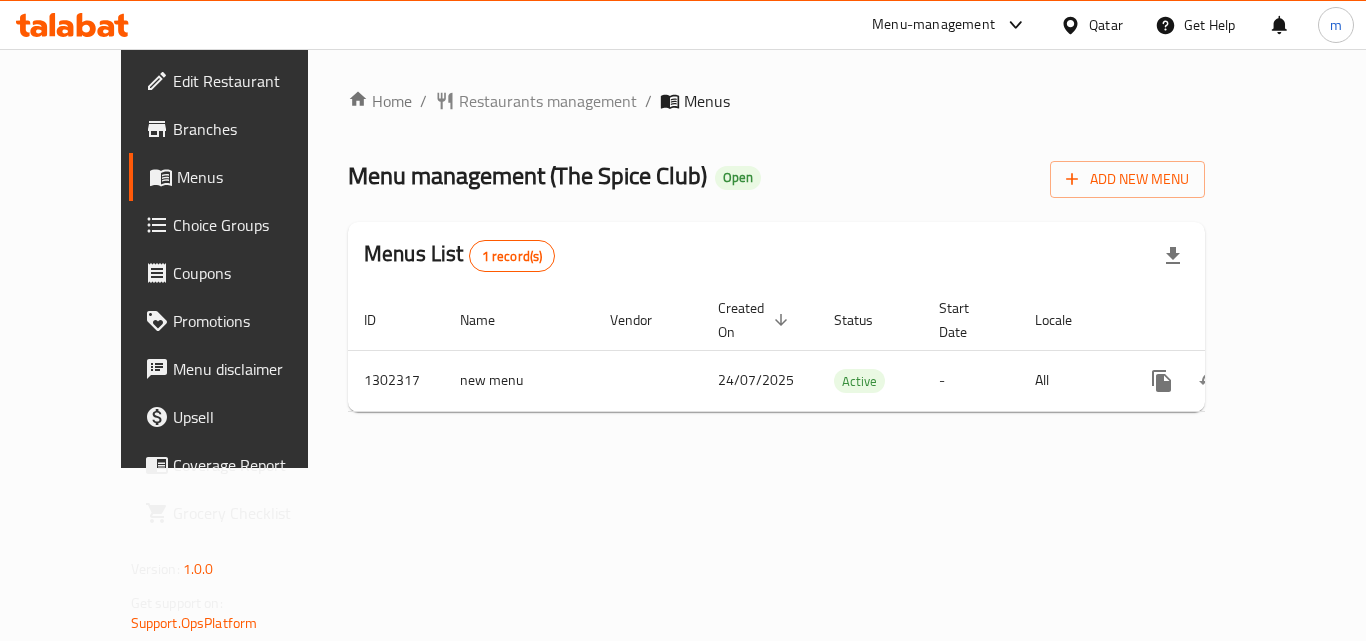 scroll, scrollTop: 0, scrollLeft: 0, axis: both 